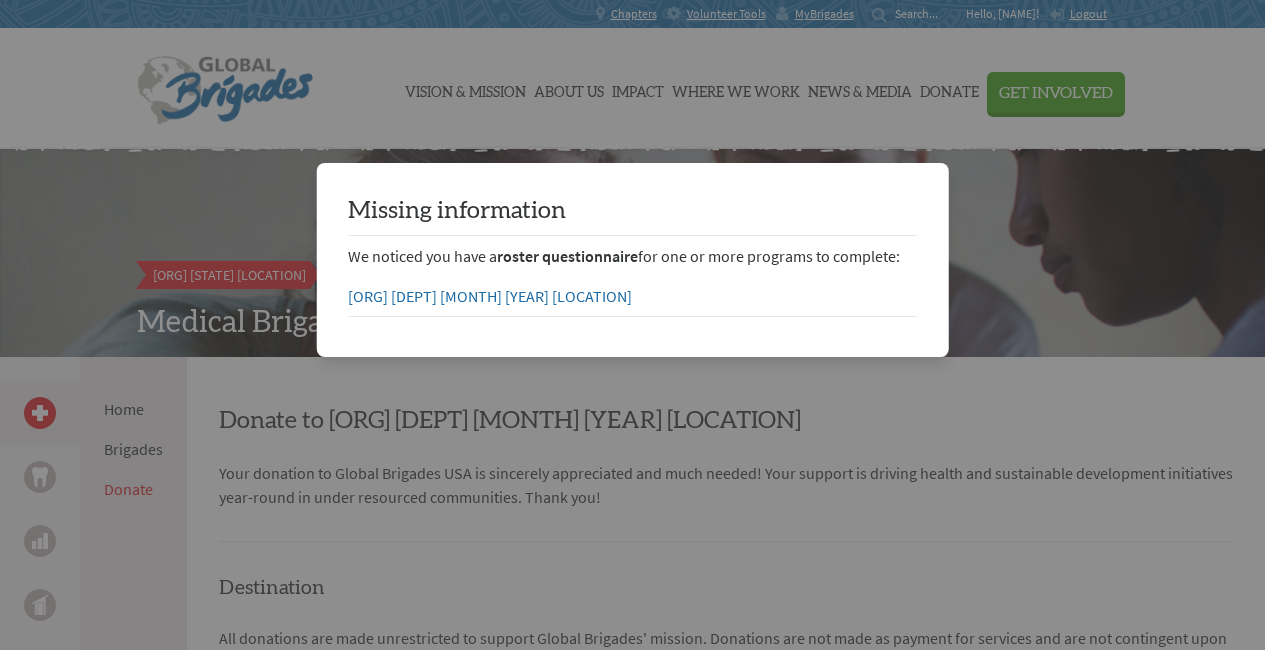 scroll, scrollTop: 343, scrollLeft: 0, axis: vertical 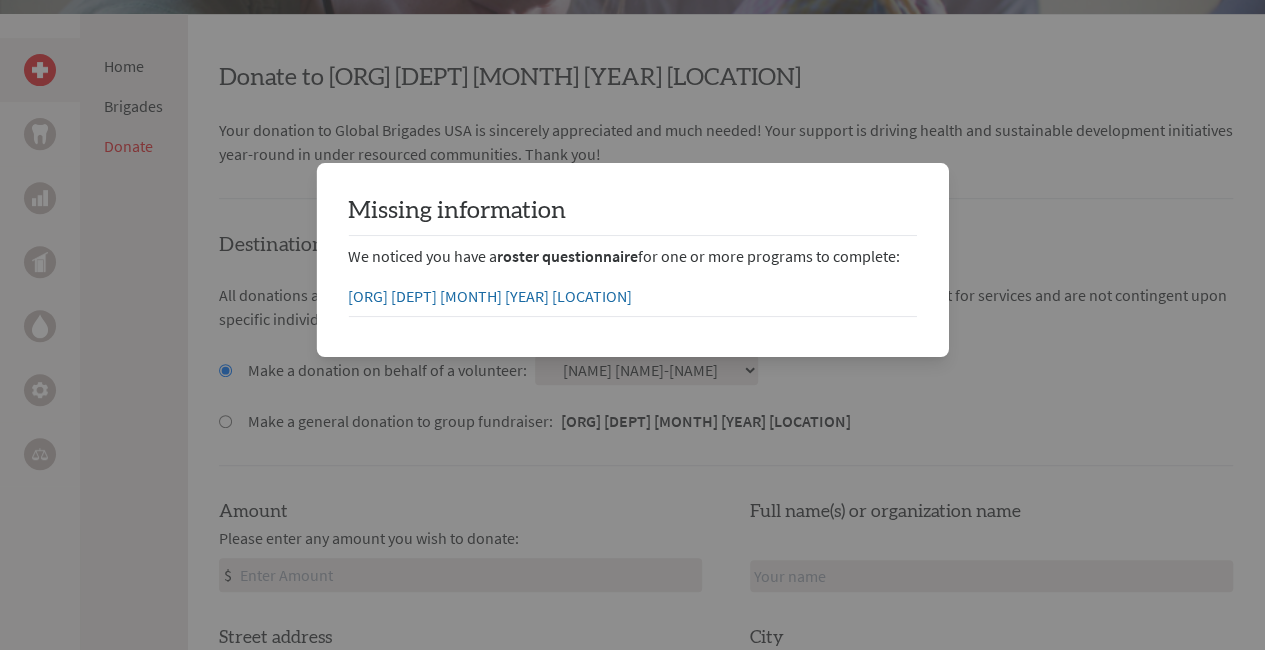 click at bounding box center (632, 1279) 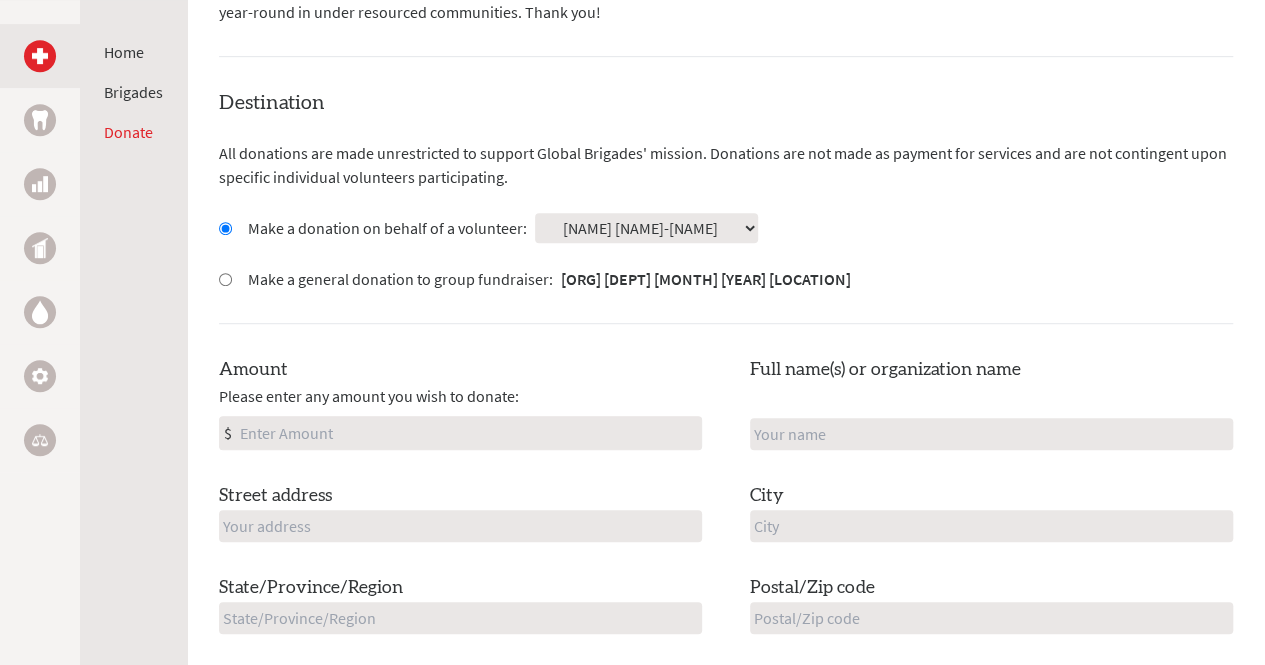 scroll, scrollTop: 492, scrollLeft: 0, axis: vertical 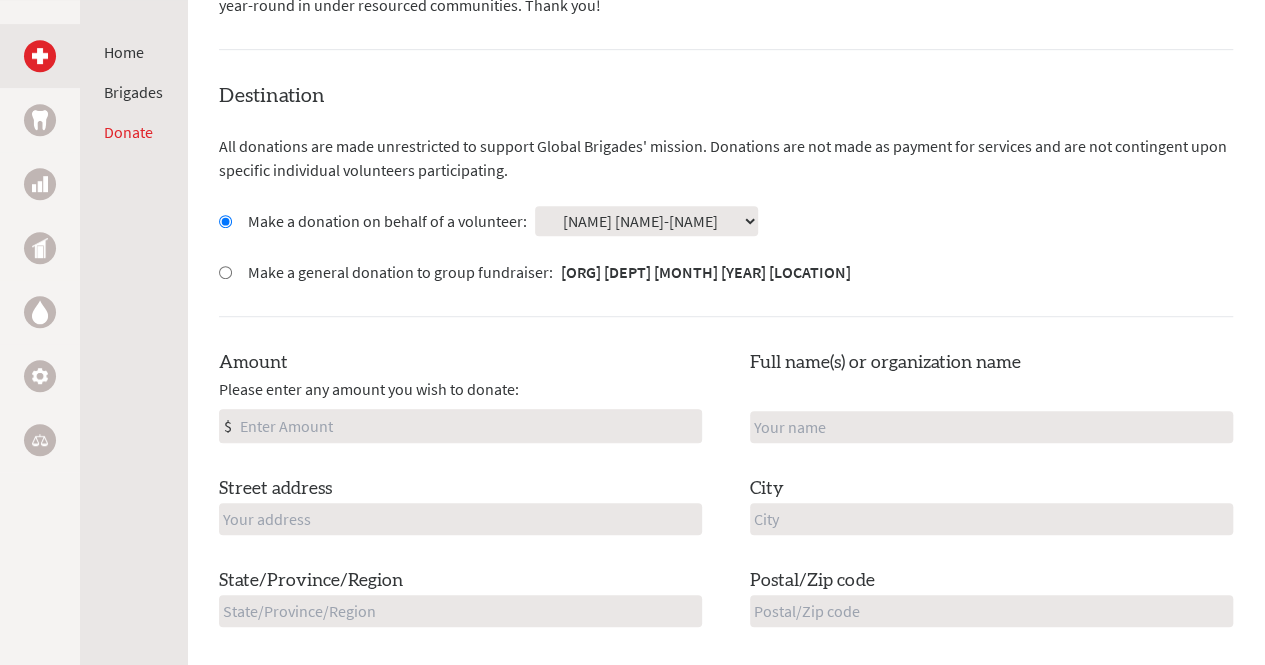 click on "Amount" at bounding box center (468, 426) 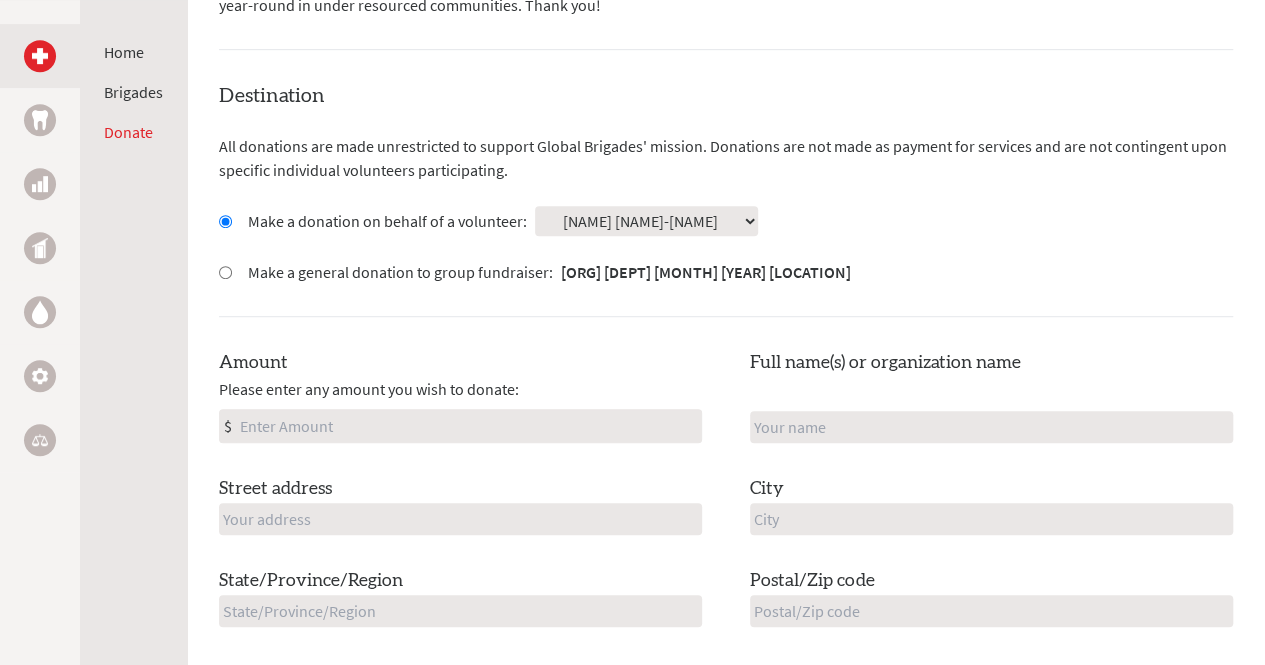 type on "250" 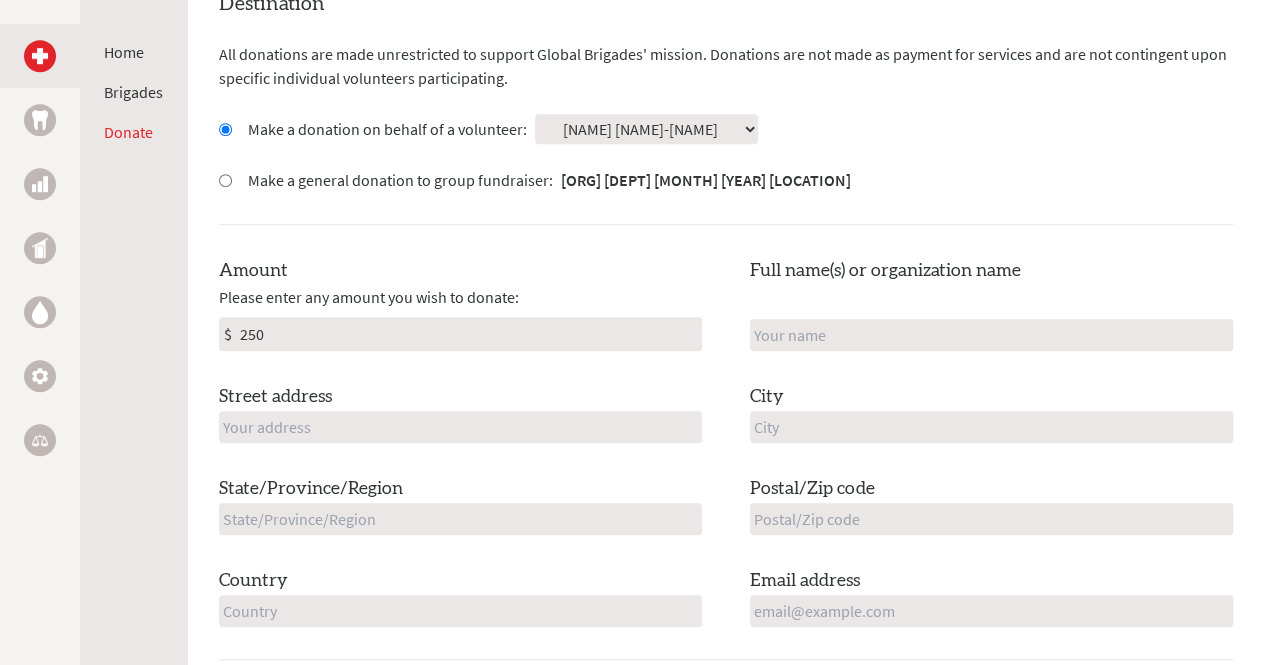 scroll, scrollTop: 586, scrollLeft: 0, axis: vertical 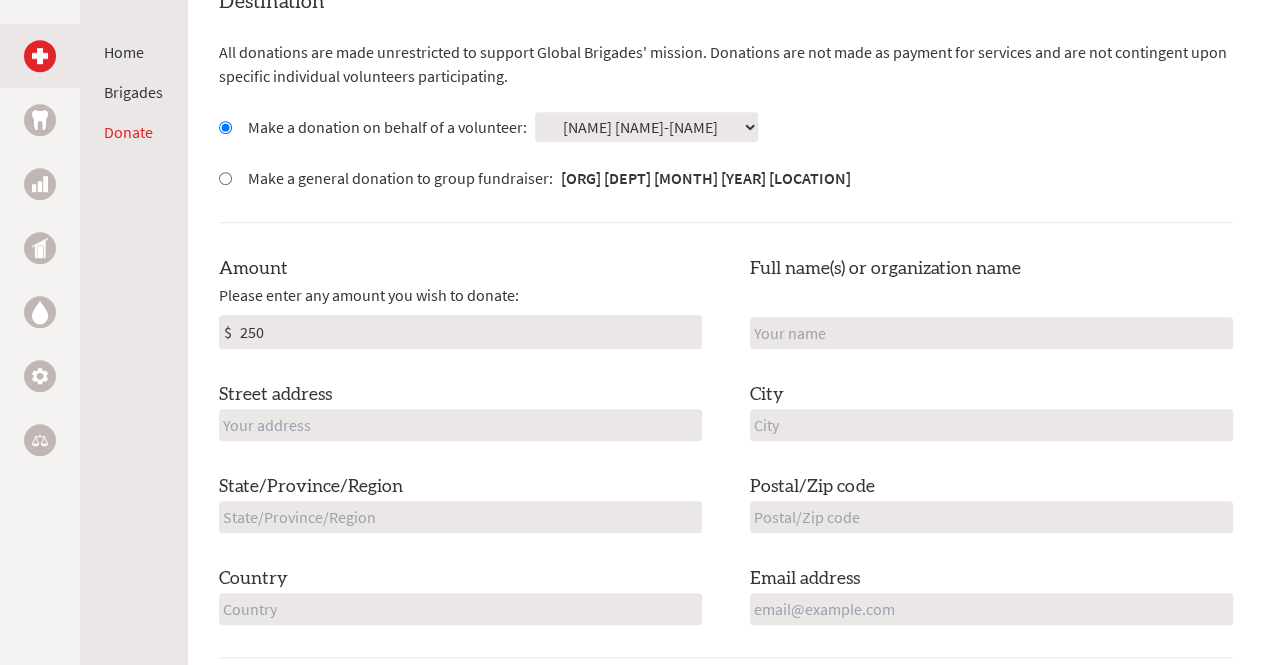 click at bounding box center (460, 425) 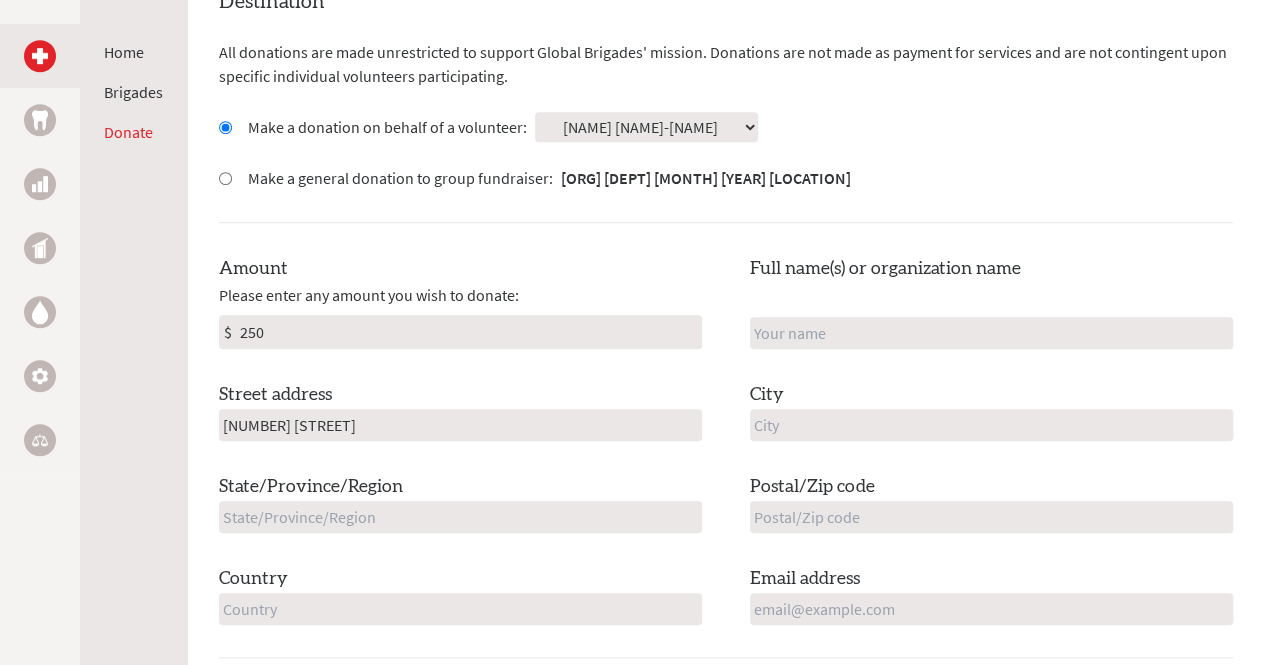 type on "[NAME] [NAME]" 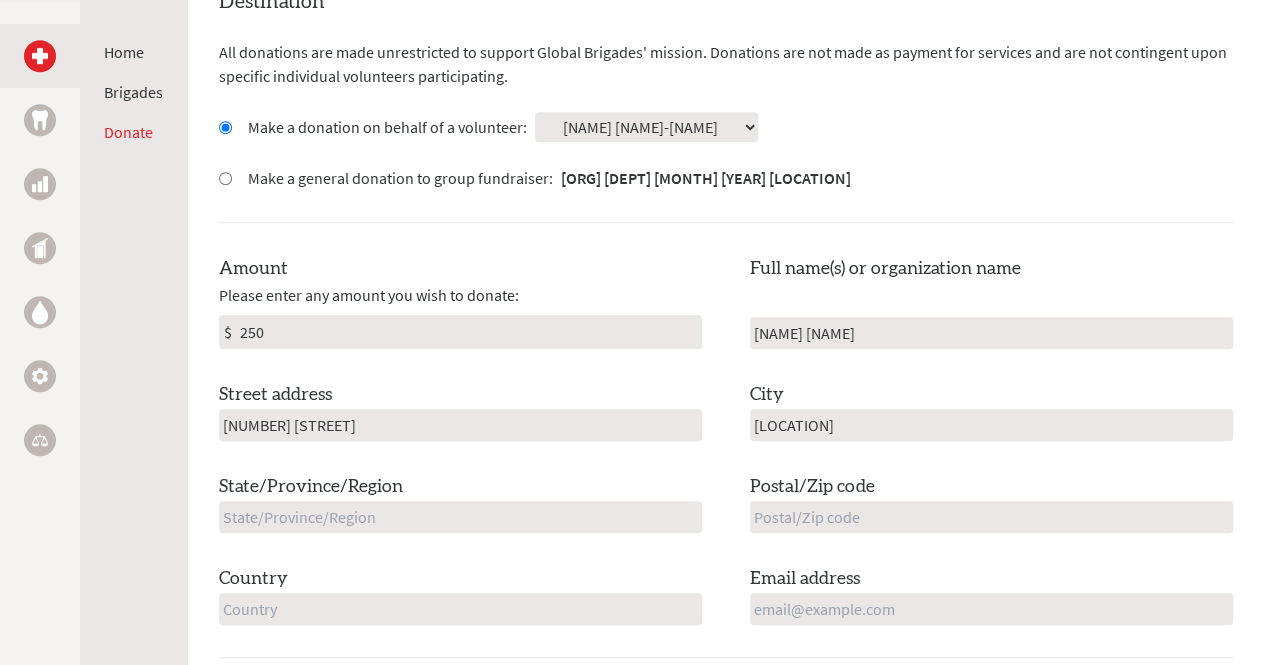 type on "[STATE]" 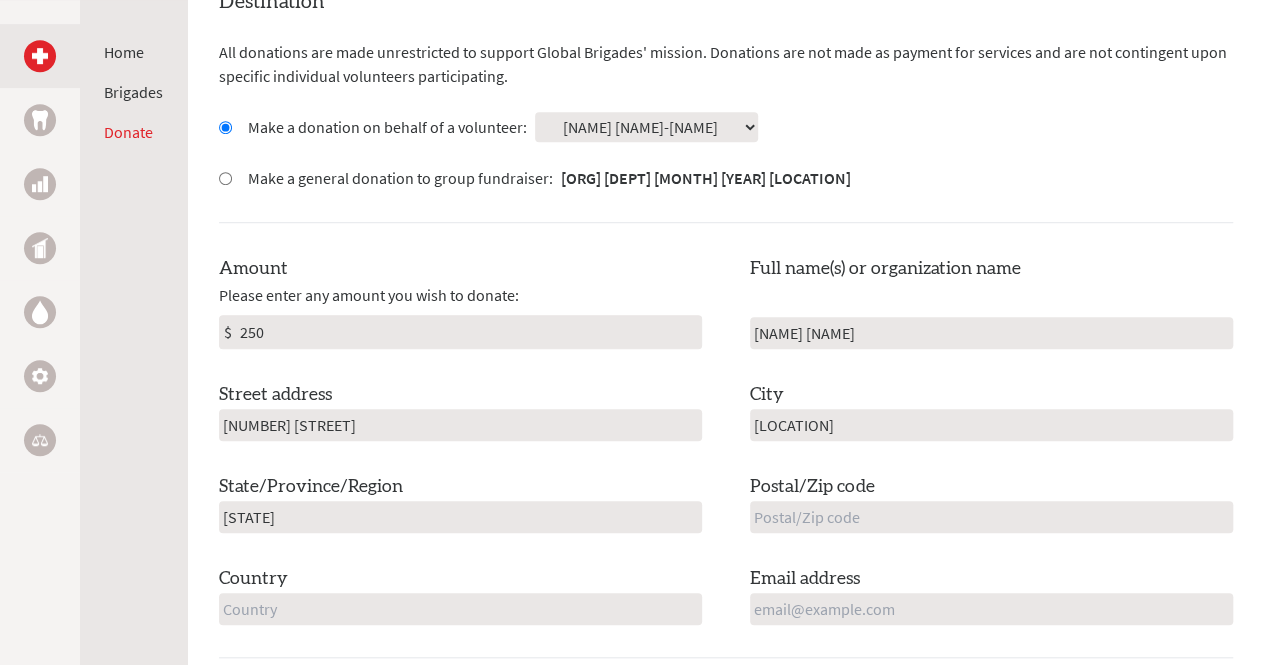 type on "28453" 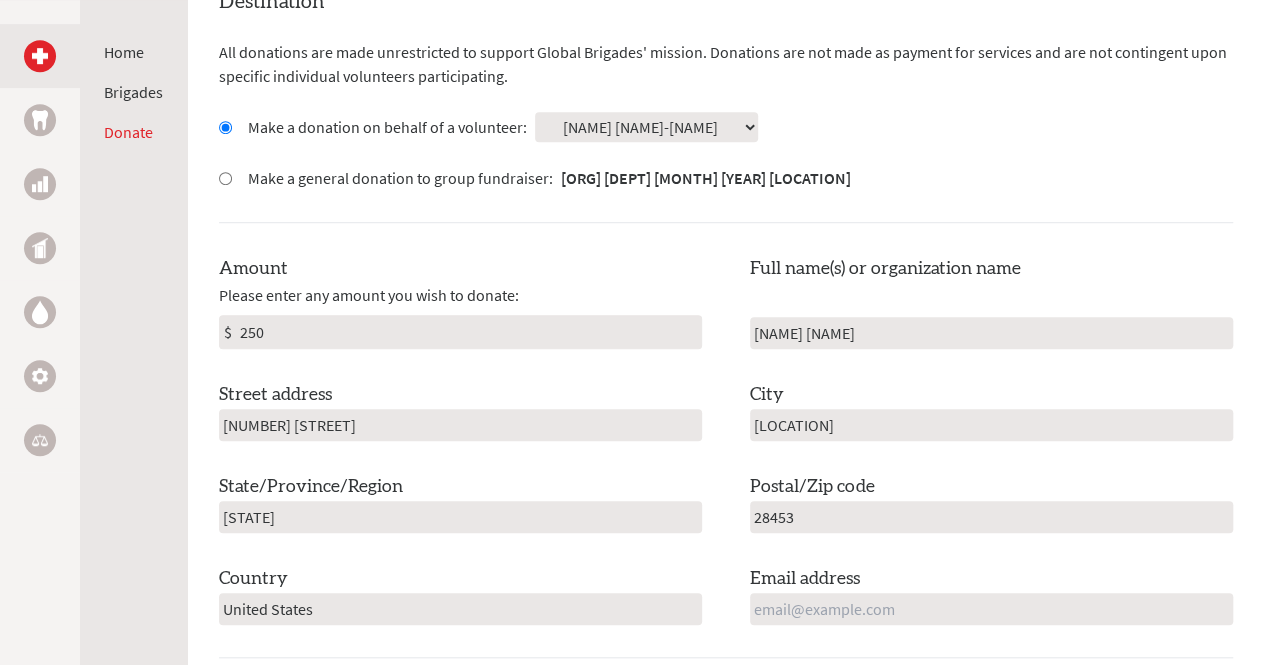 type on "[EMAIL]" 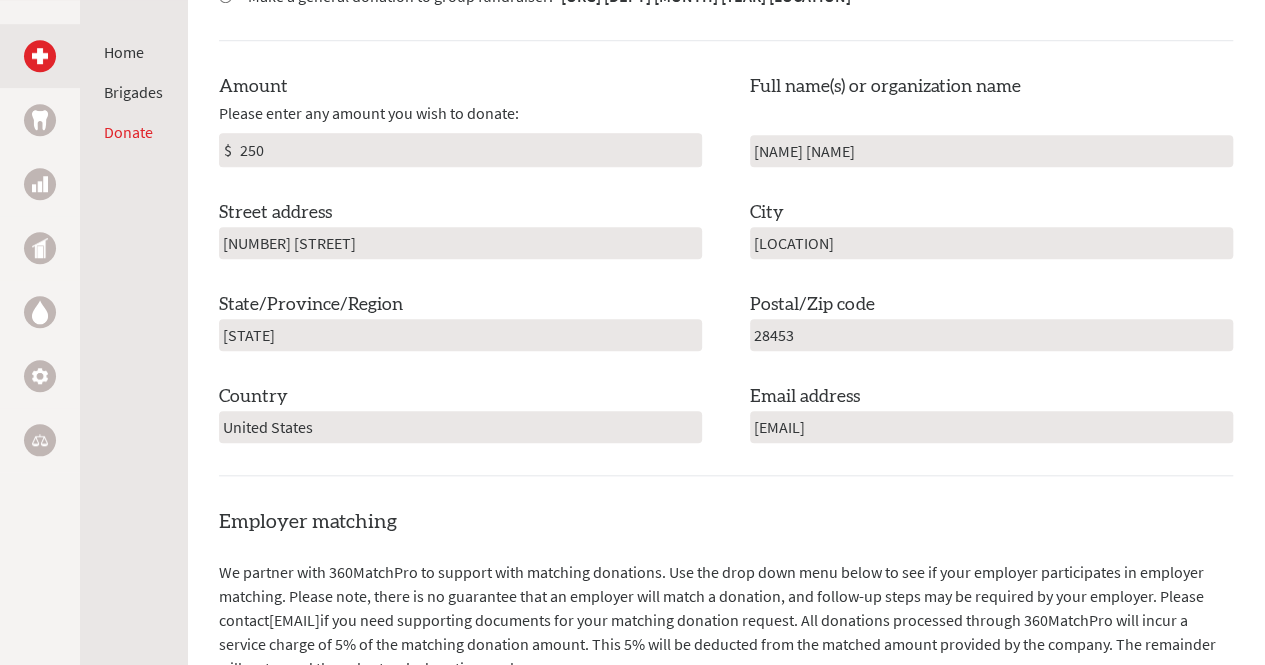 scroll, scrollTop: 767, scrollLeft: 0, axis: vertical 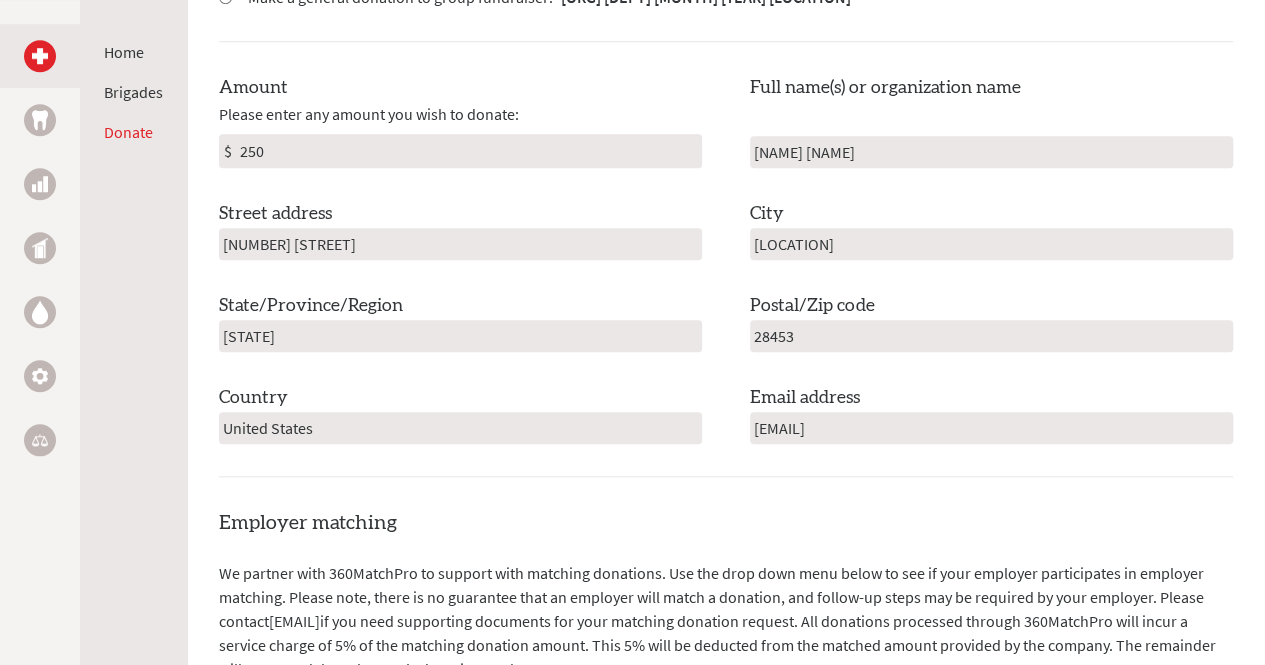 click on "[NAME] [NAME]" at bounding box center [991, 152] 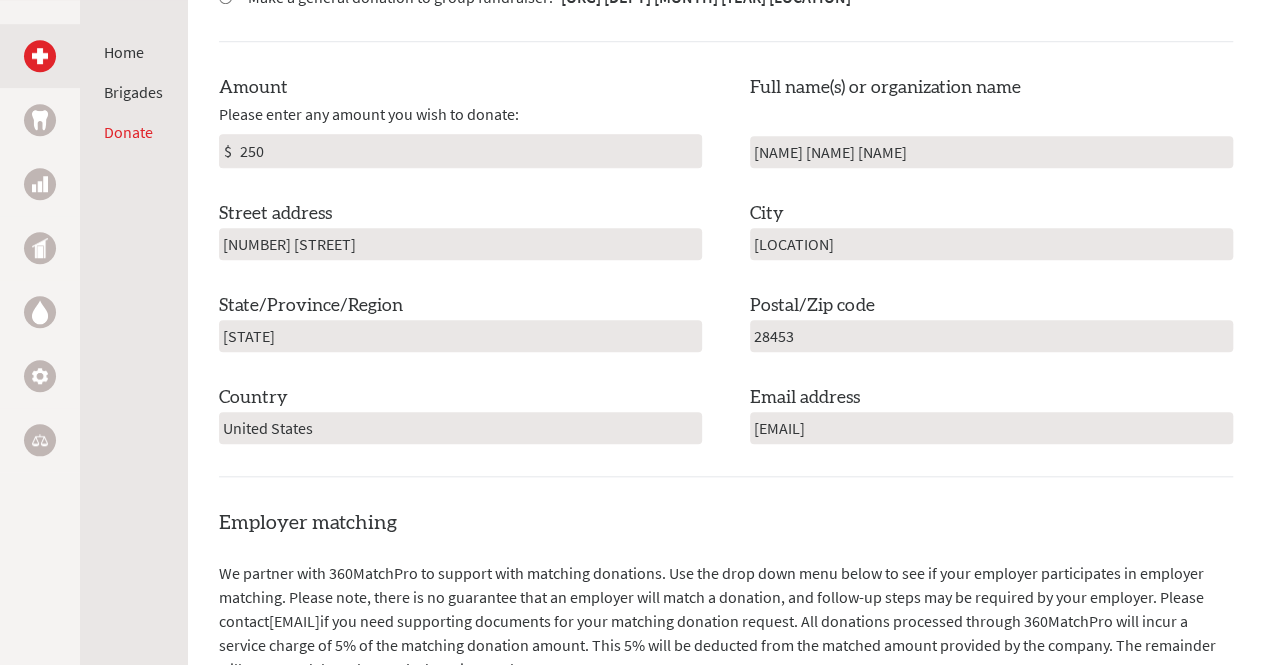 type on "[NAME] [NAME] [NAME]" 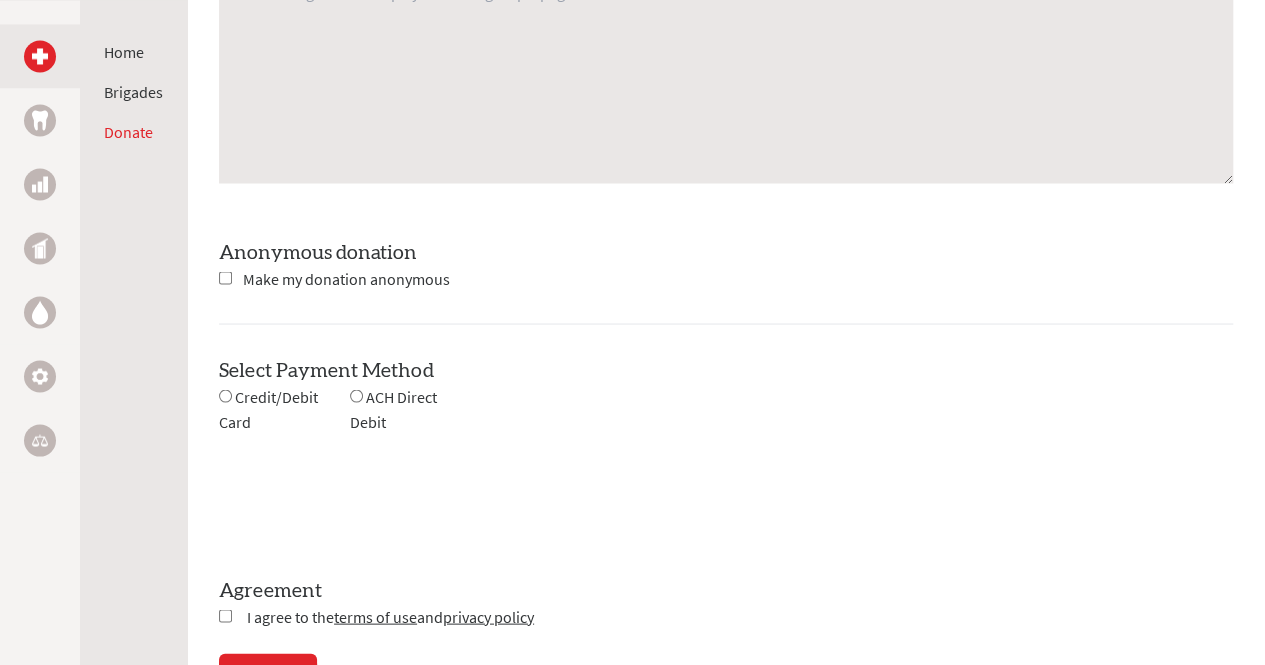 scroll, scrollTop: 1738, scrollLeft: 0, axis: vertical 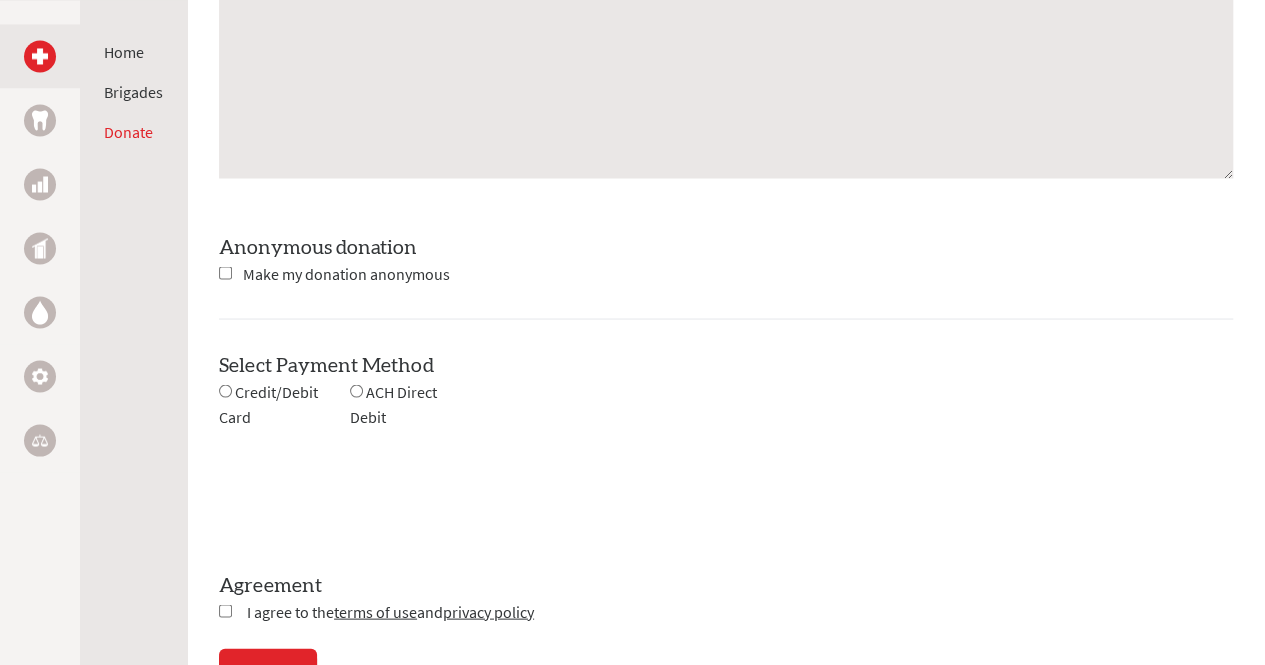 click on "Make my donation anonymous" at bounding box center (346, 273) 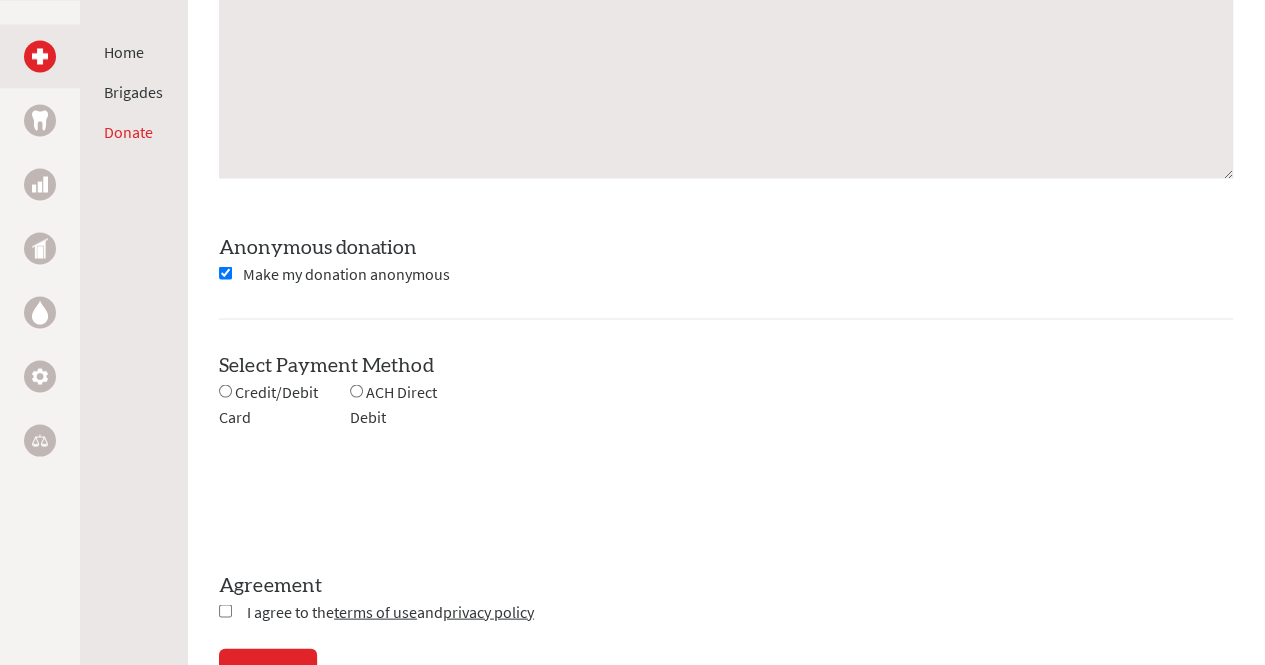 click on "Credit/Debit Card" at bounding box center (268, 403) 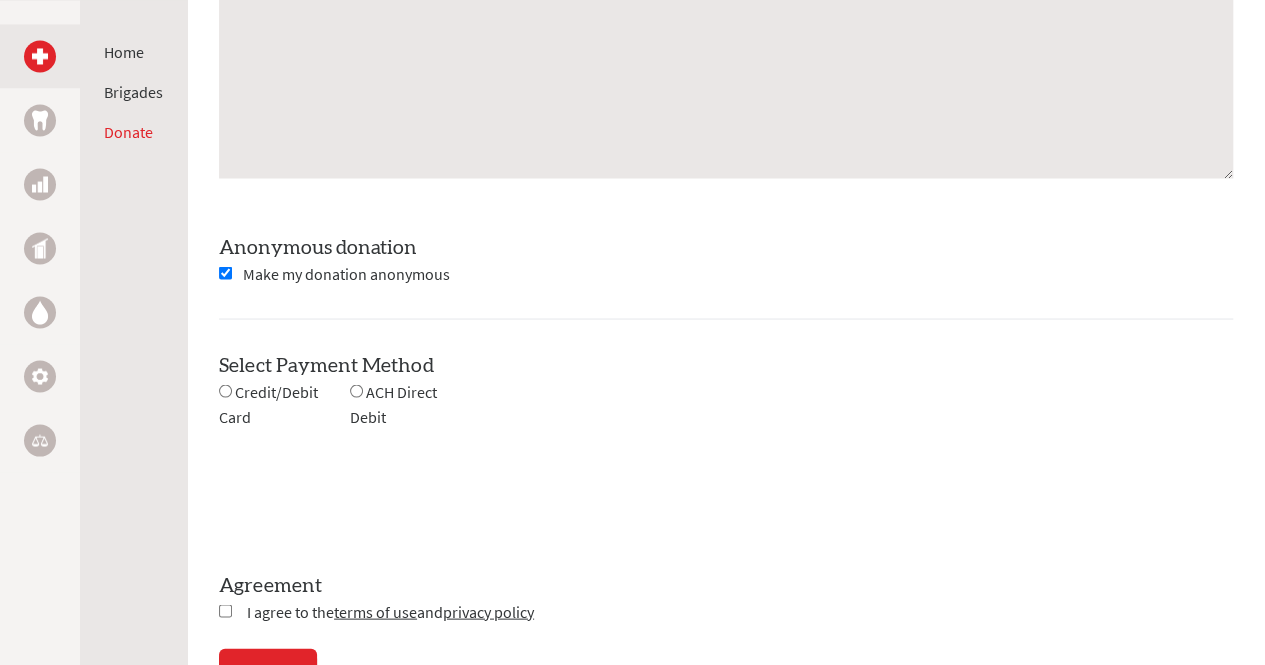 click at bounding box center [356, 390] 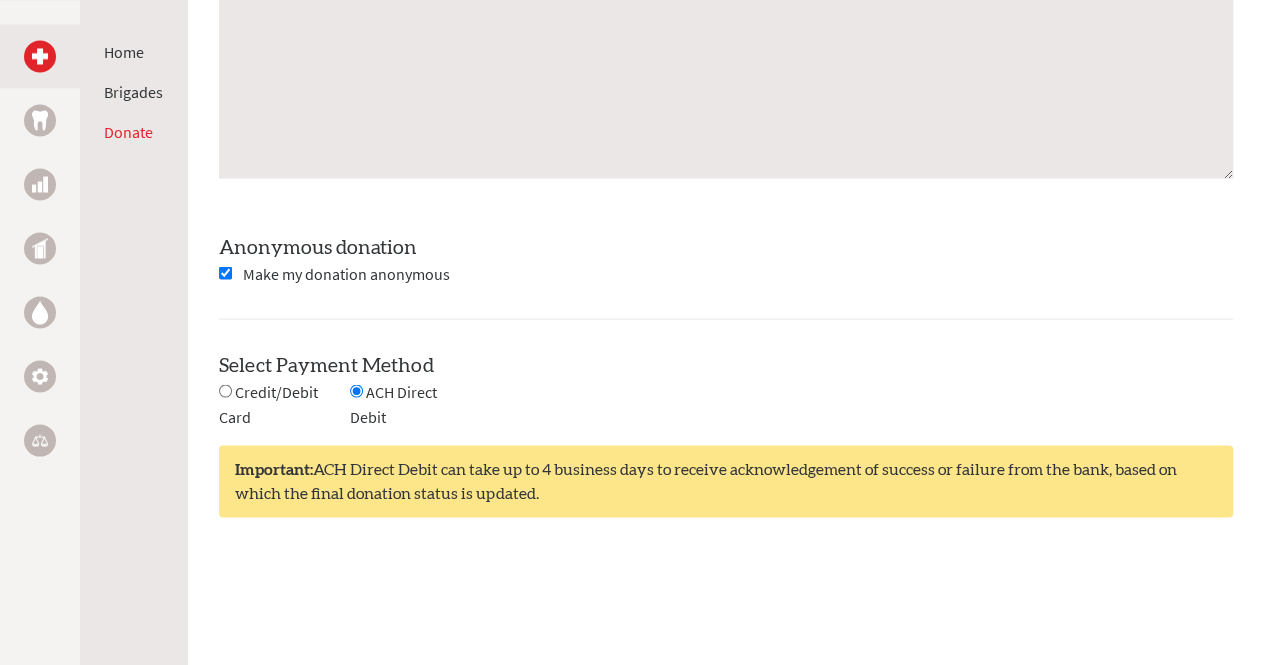 click on "Credit/Debit Card" at bounding box center (284, 404) 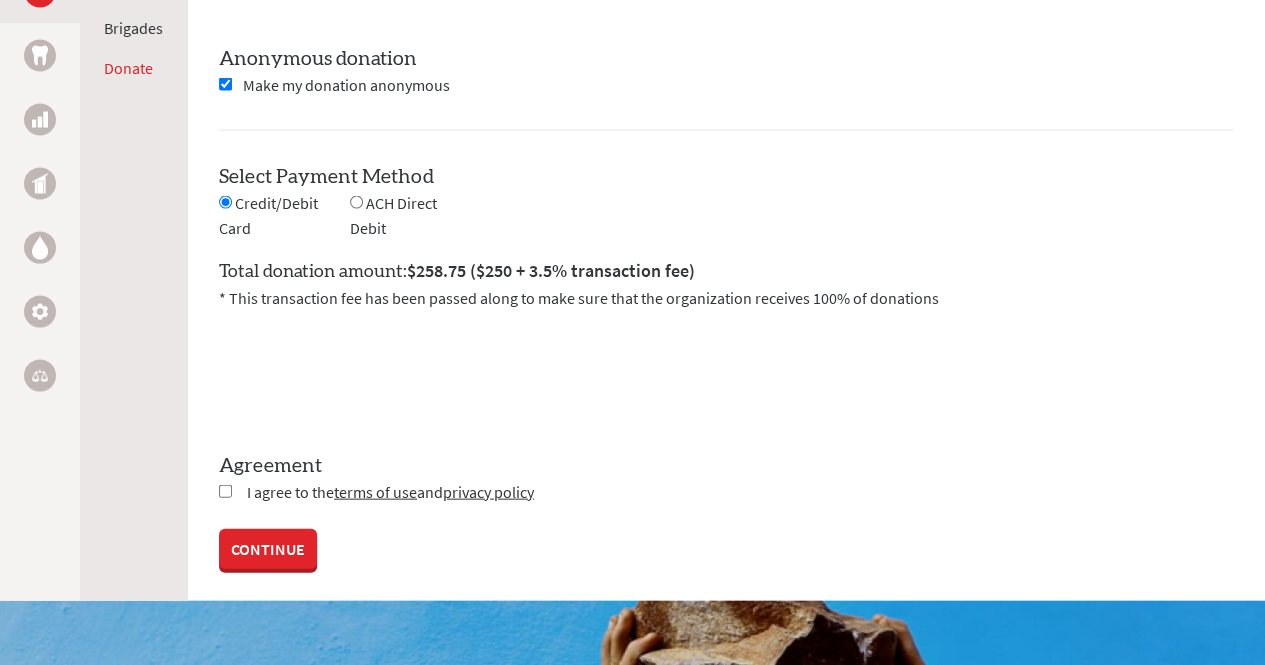 scroll, scrollTop: 1927, scrollLeft: 0, axis: vertical 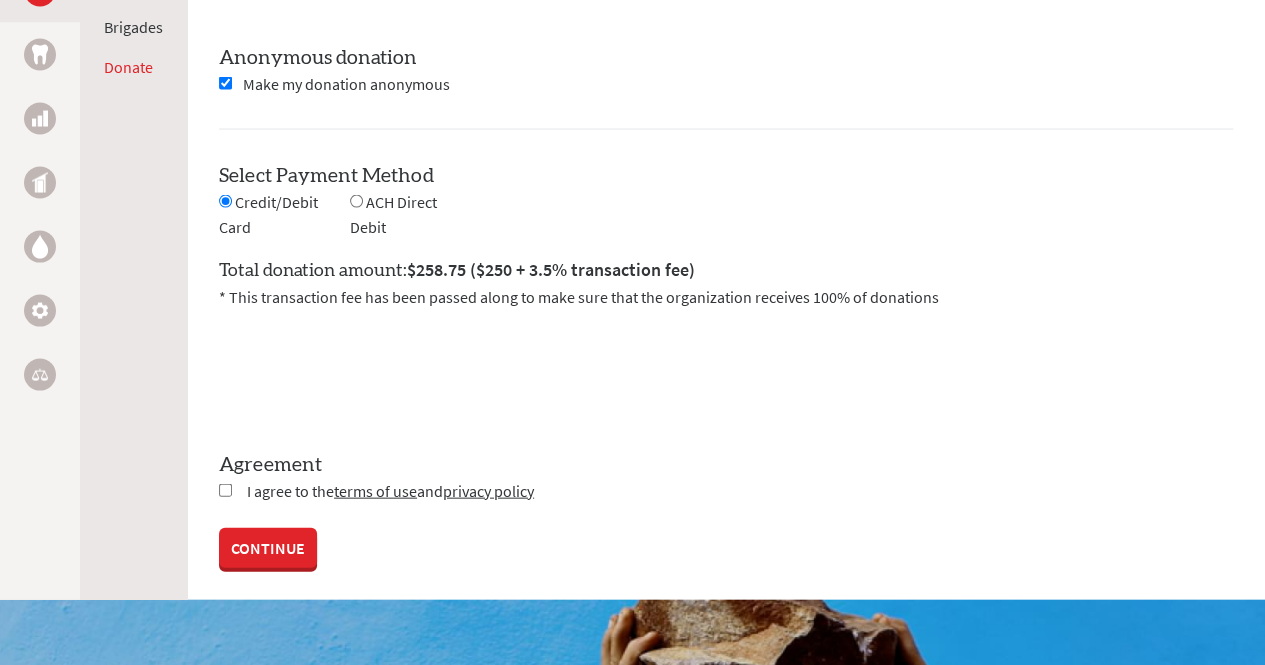 click at bounding box center [225, 490] 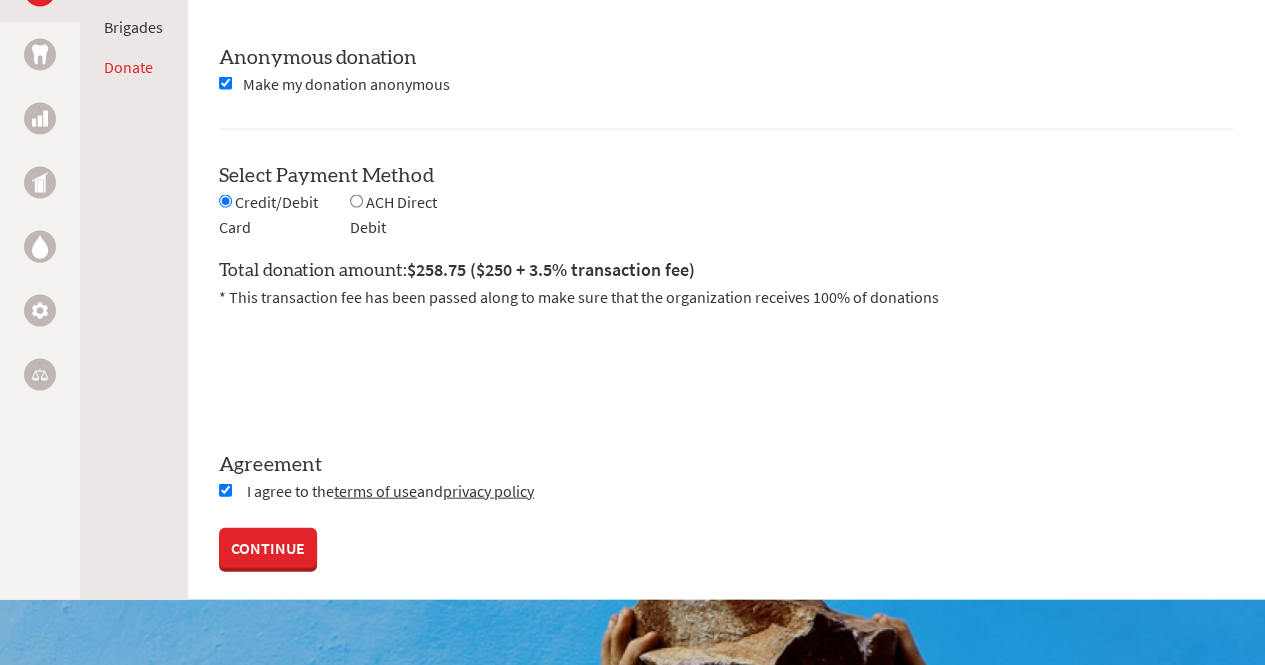 click at bounding box center [356, 201] 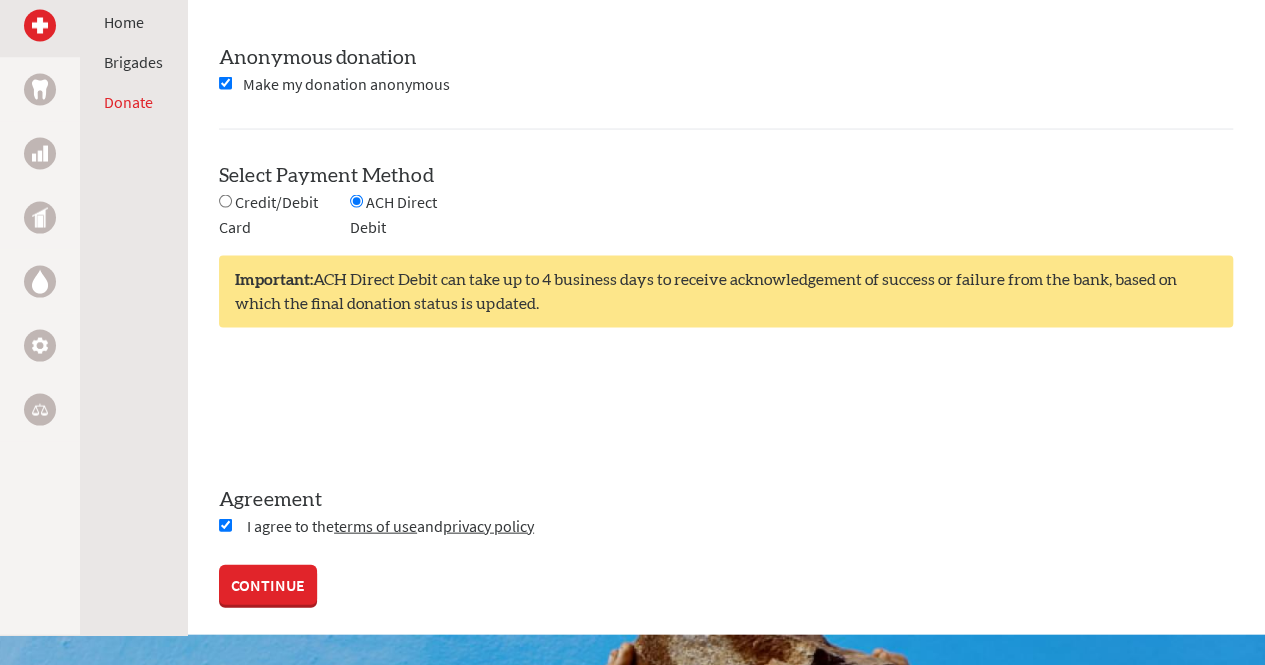 click on "CONTINUE" at bounding box center (268, 585) 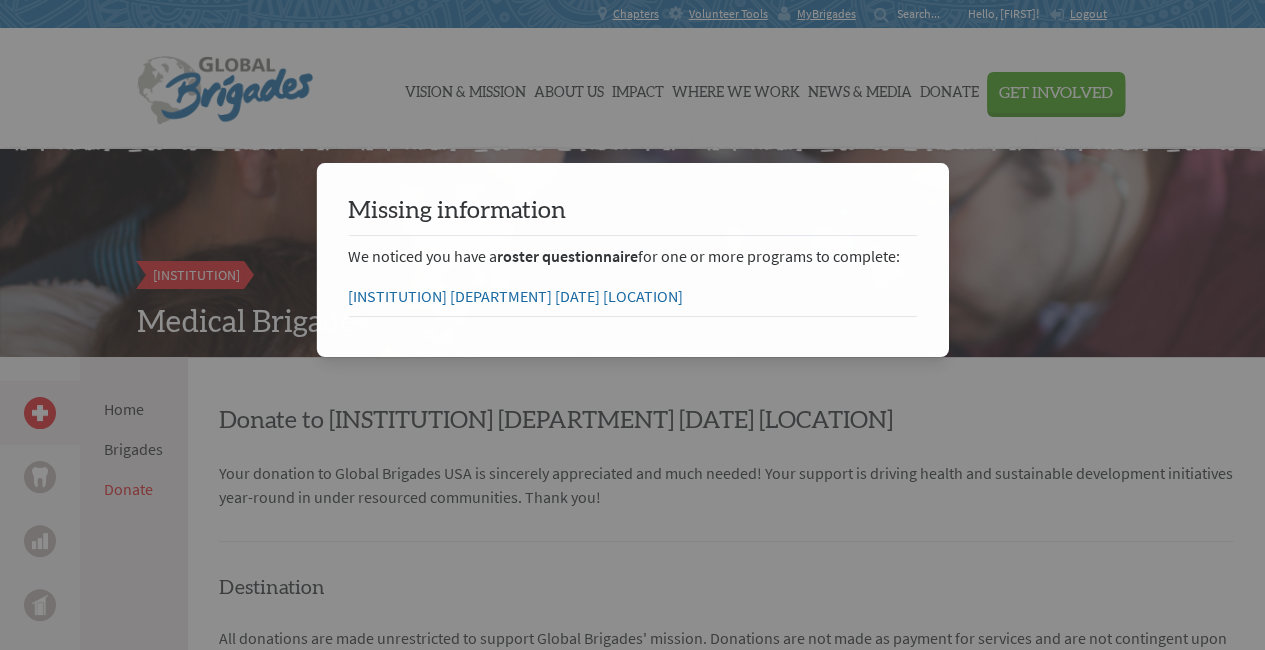 scroll, scrollTop: 145, scrollLeft: 0, axis: vertical 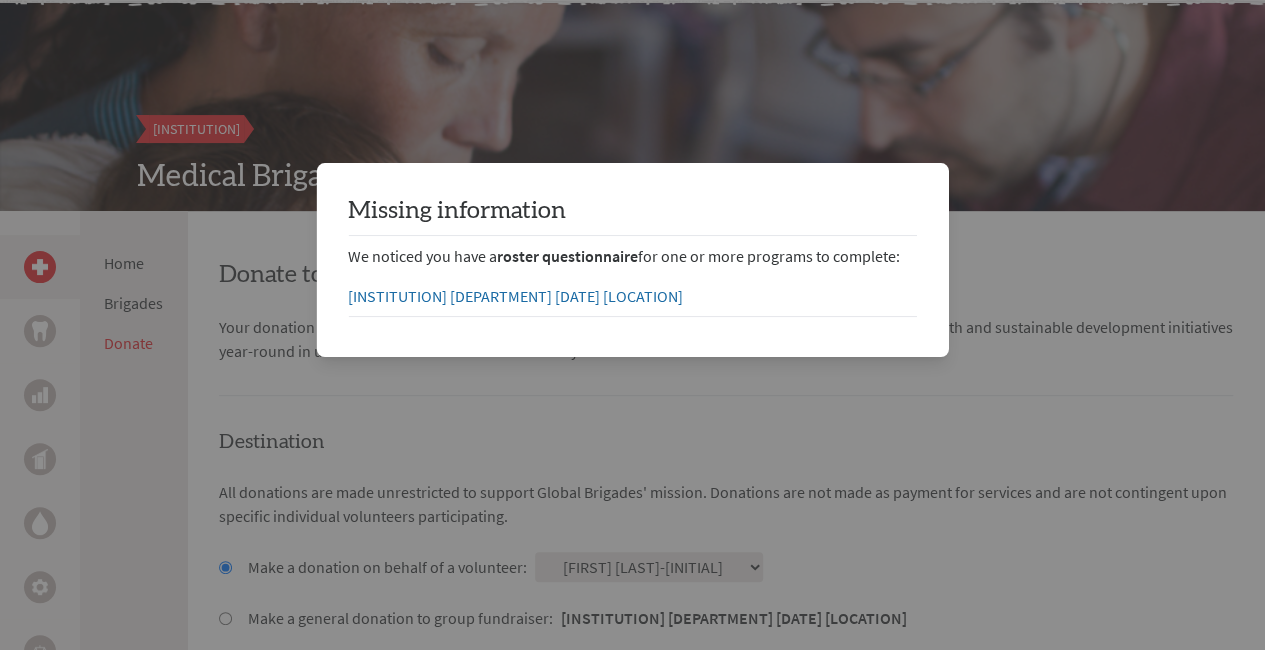 click at bounding box center [632, 1528] 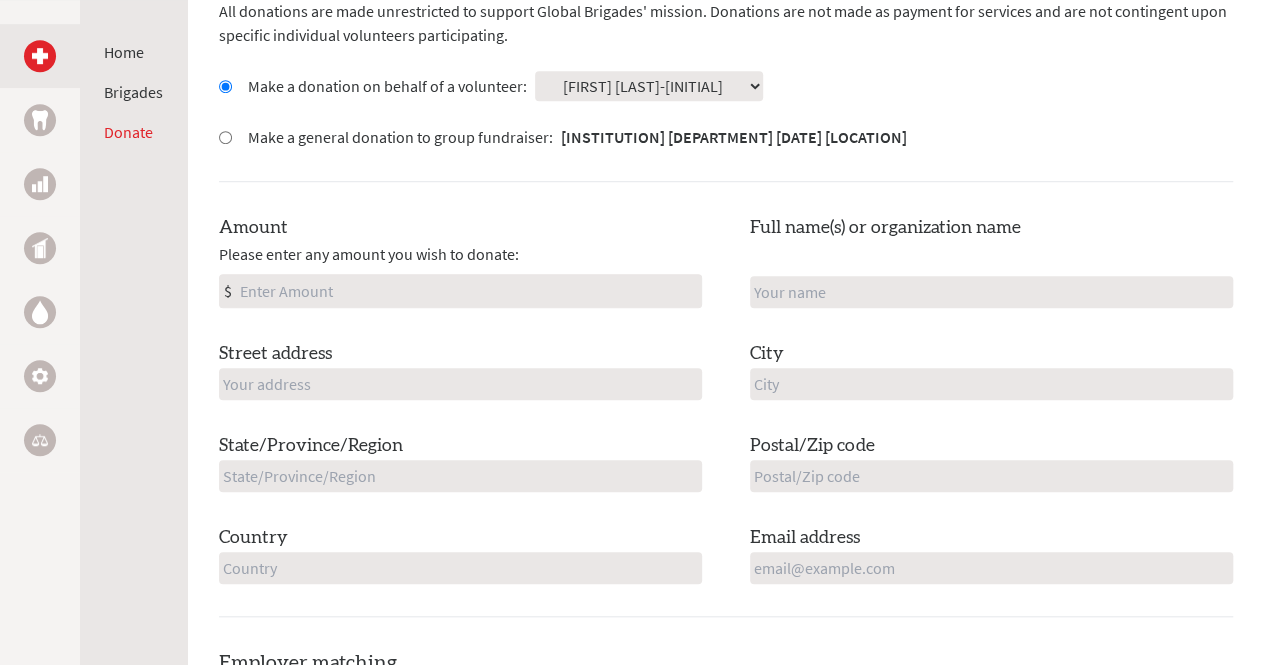 scroll, scrollTop: 631, scrollLeft: 0, axis: vertical 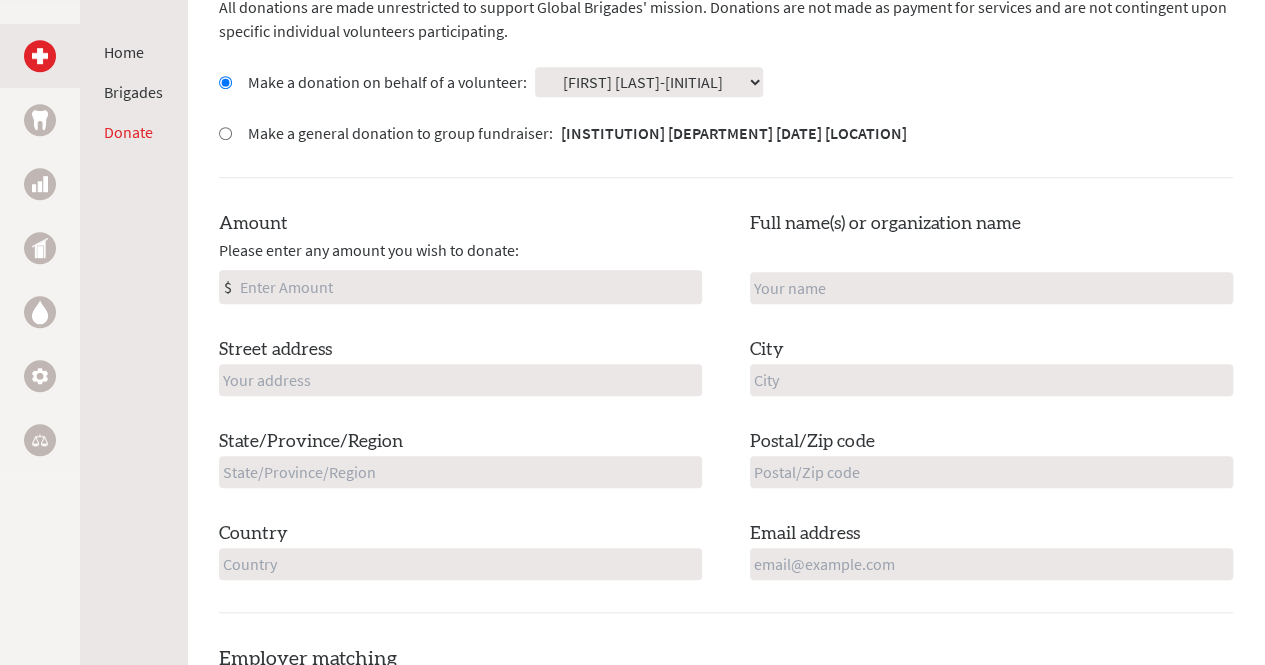 click on "Amount" at bounding box center [468, 287] 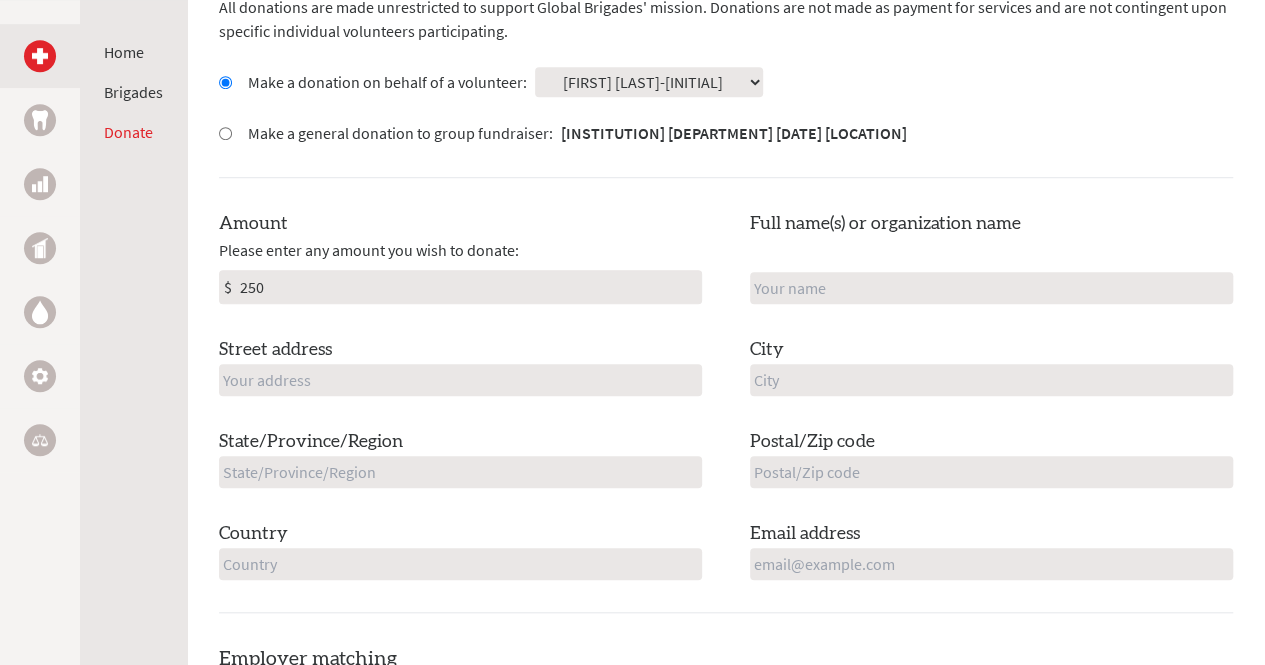 click at bounding box center [991, 288] 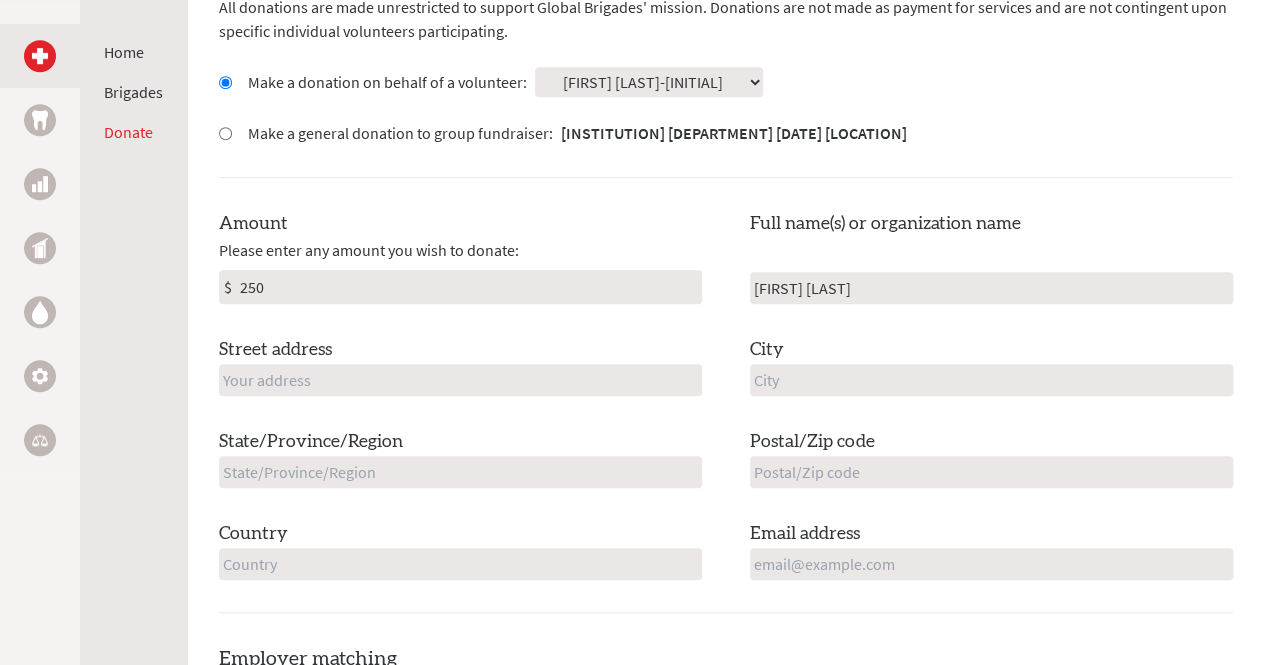 type on "[NUMBER] [STREET]" 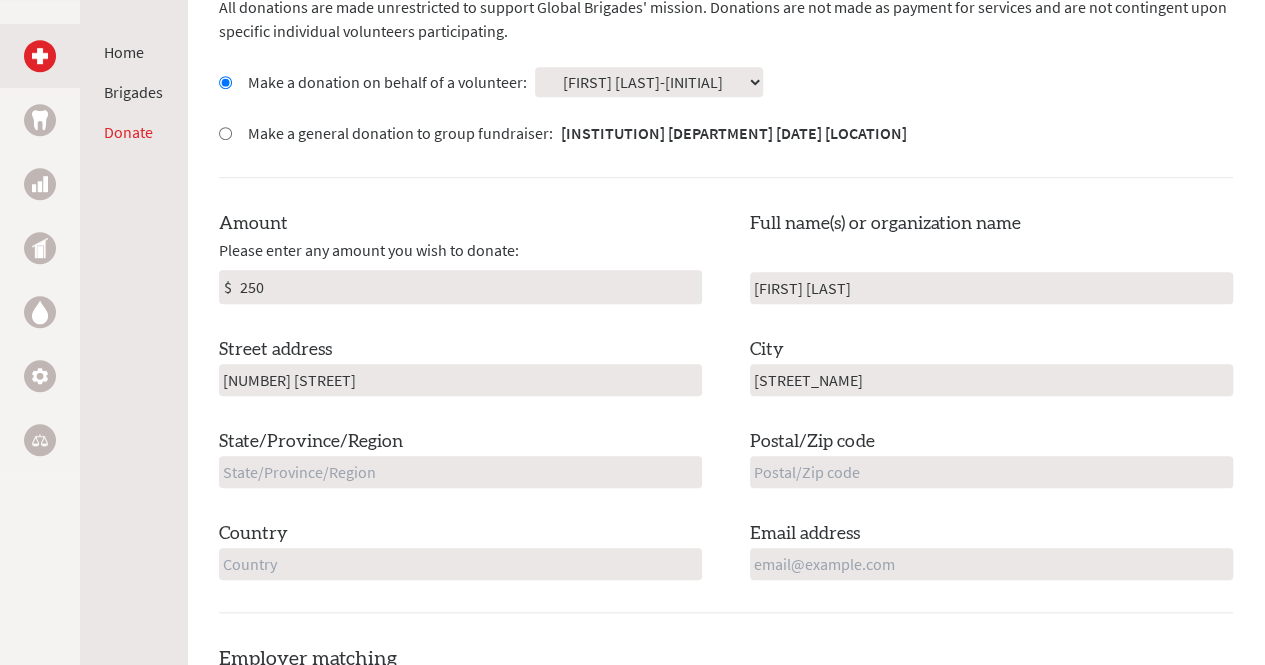 type on "[STATE]" 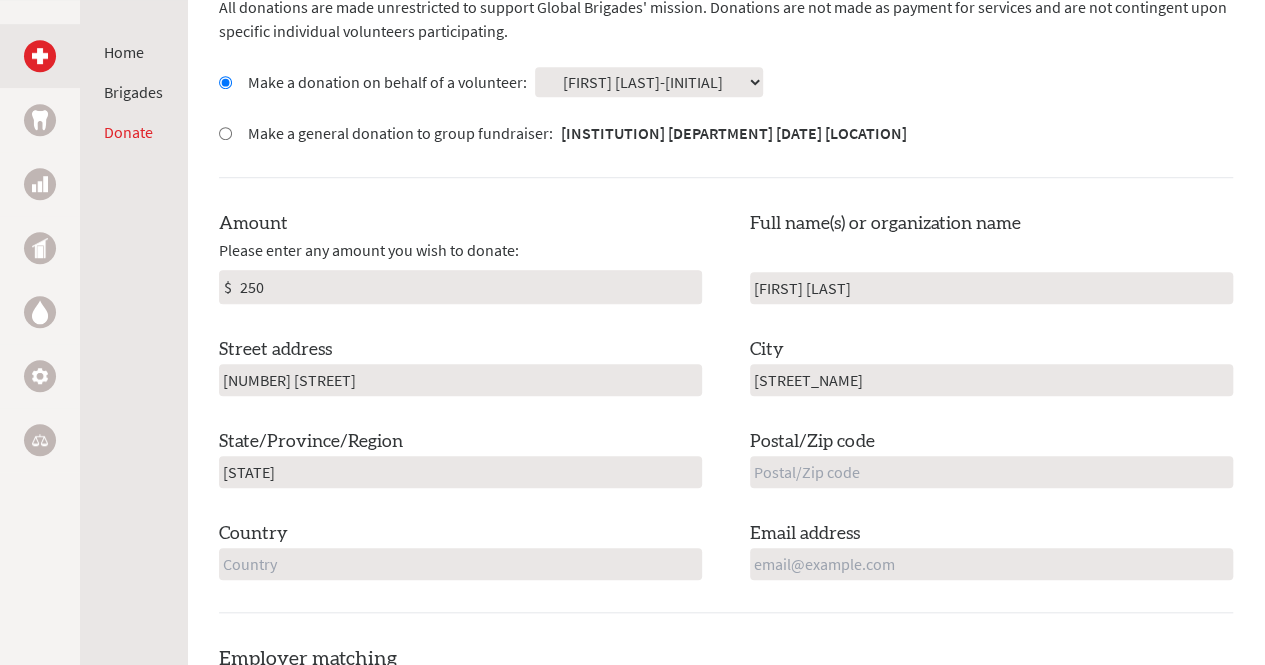 type on "28453" 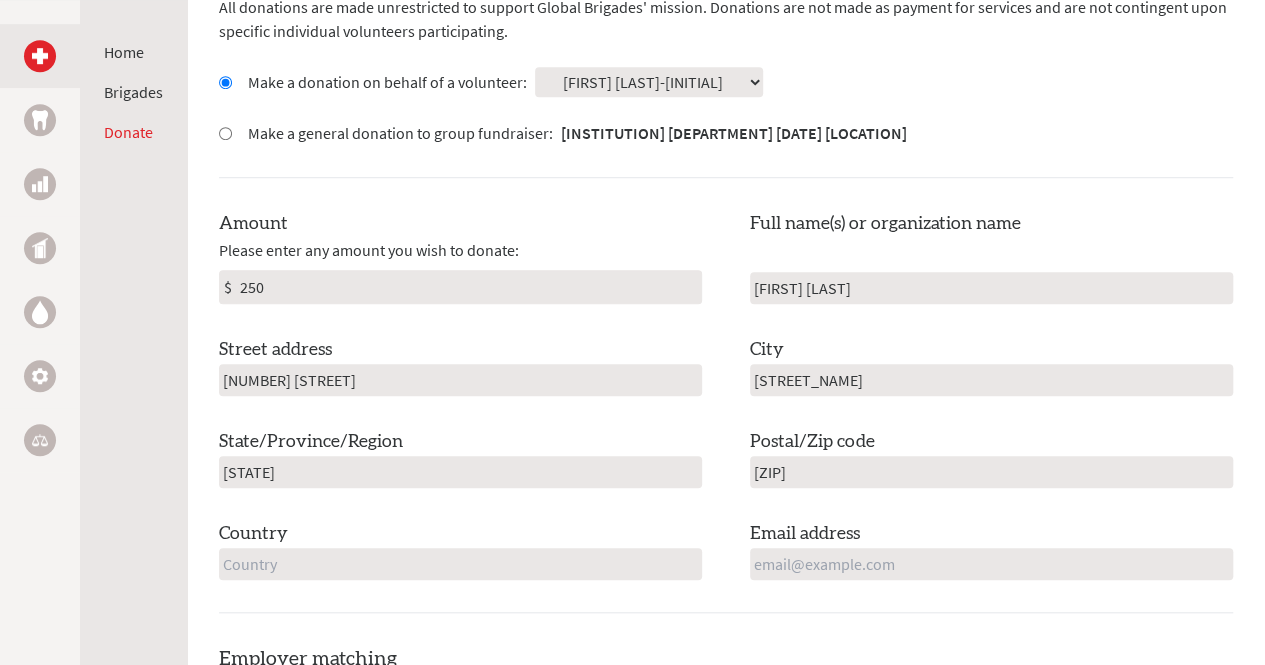 type on "United States" 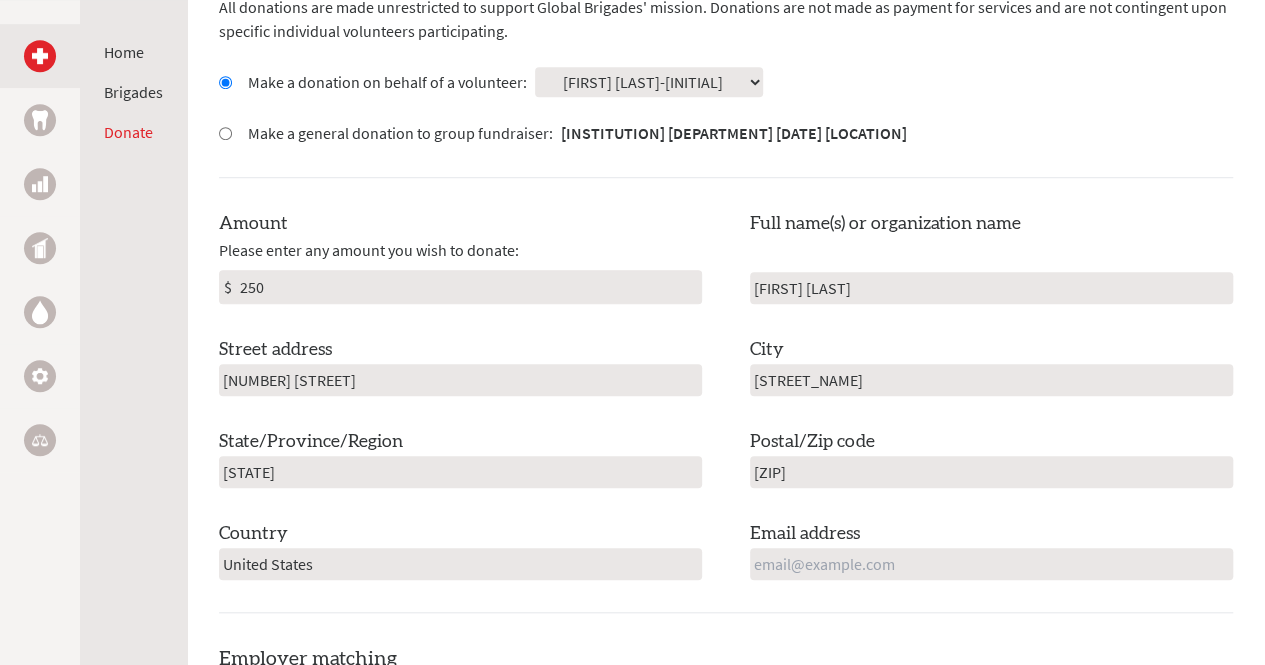 type on "[EMAIL]" 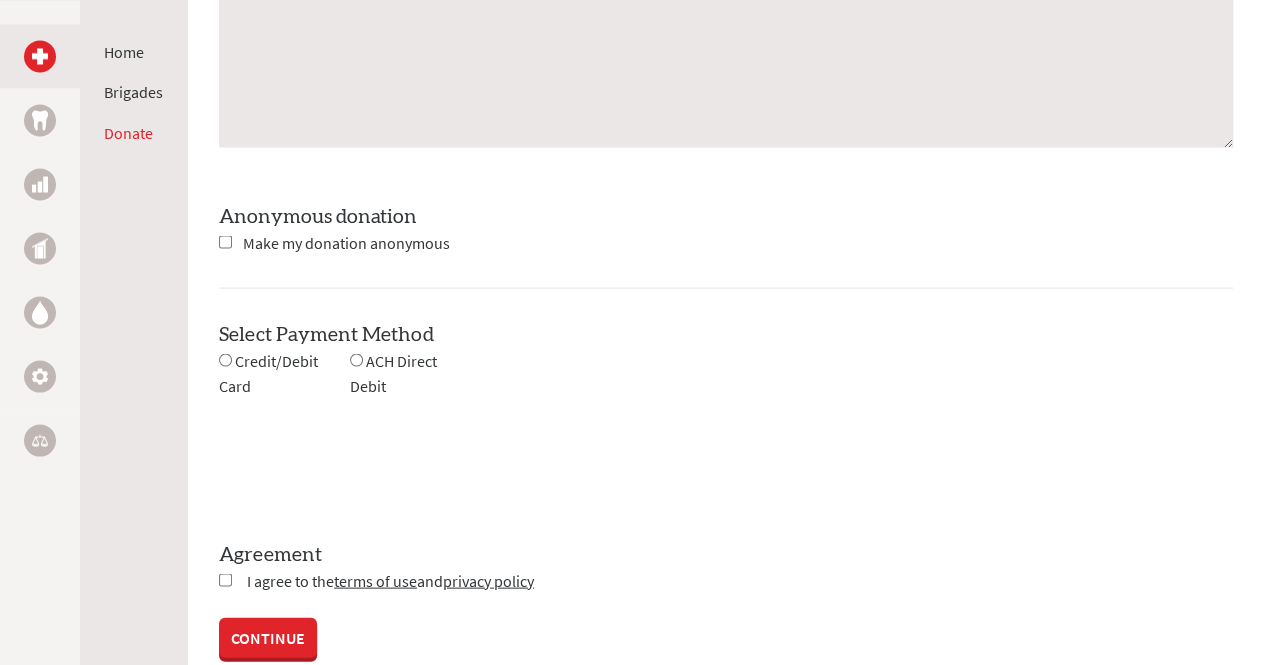 scroll, scrollTop: 1782, scrollLeft: 0, axis: vertical 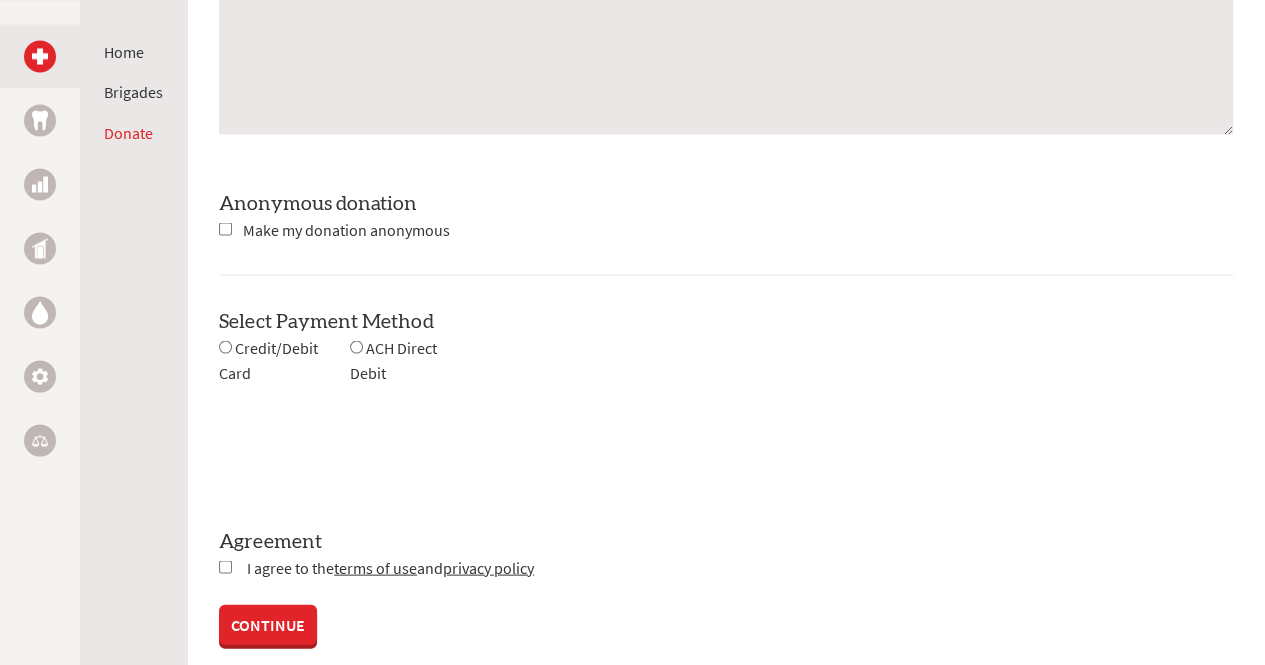 type on "[NAME] [NAME] [NAME]" 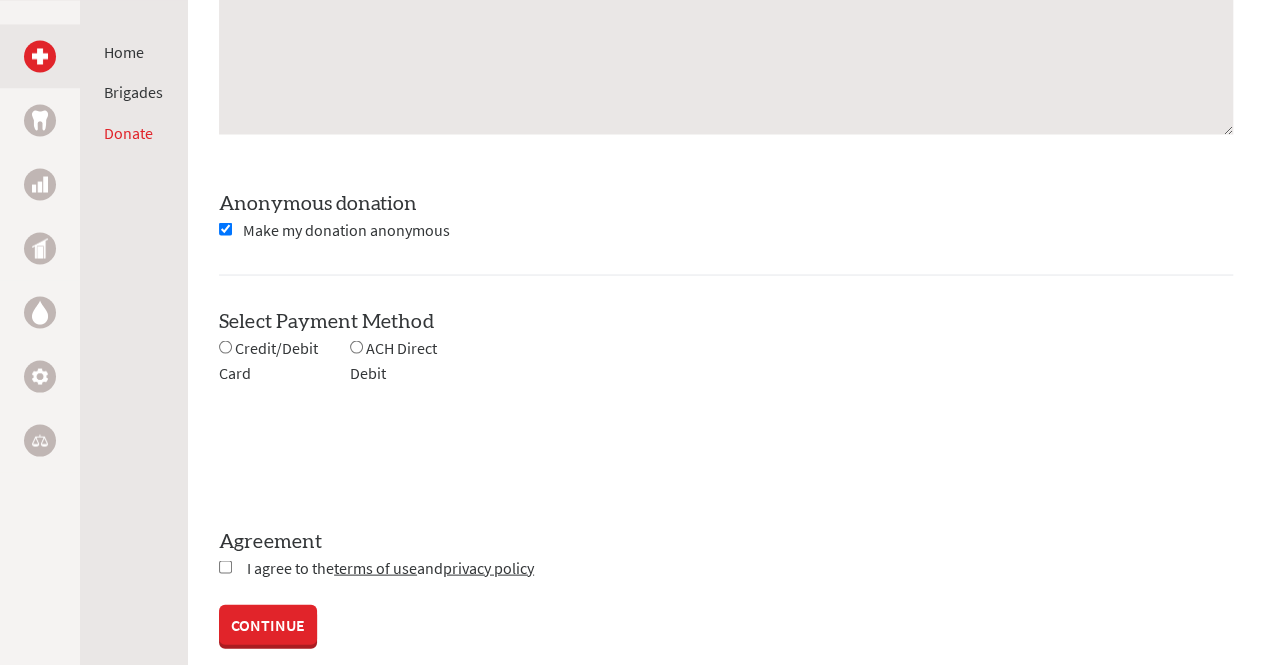 click at bounding box center (356, 346) 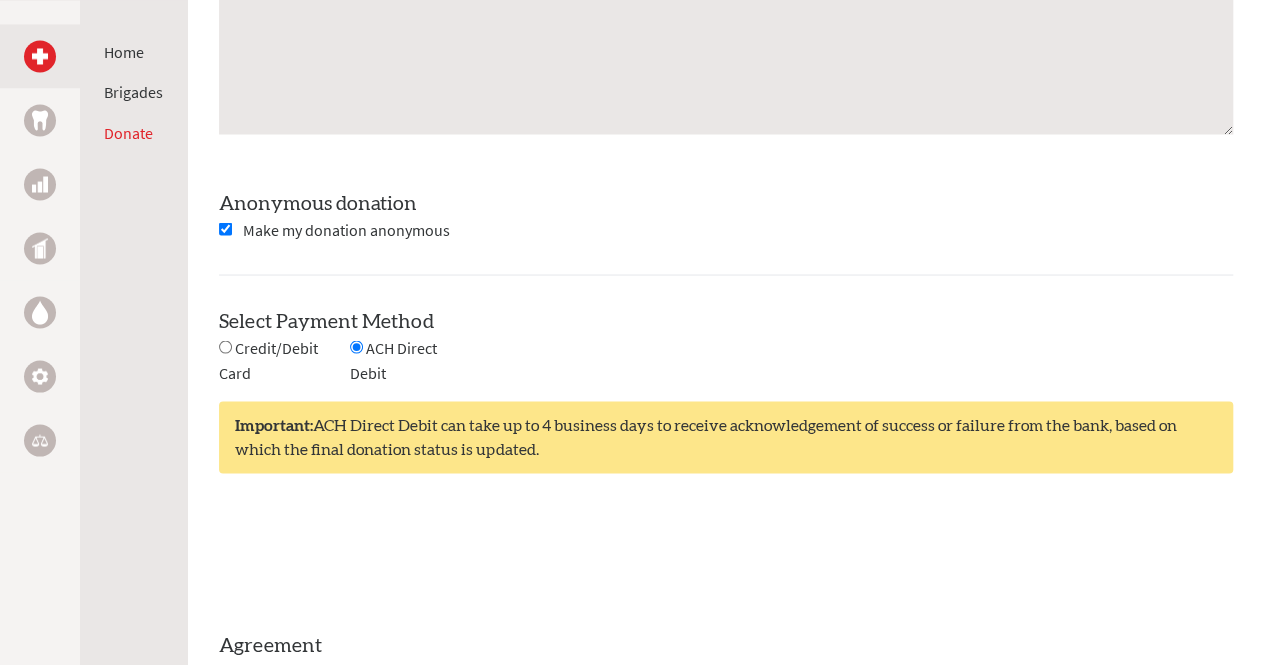 click on "Credit/Debit Card" at bounding box center [268, 359] 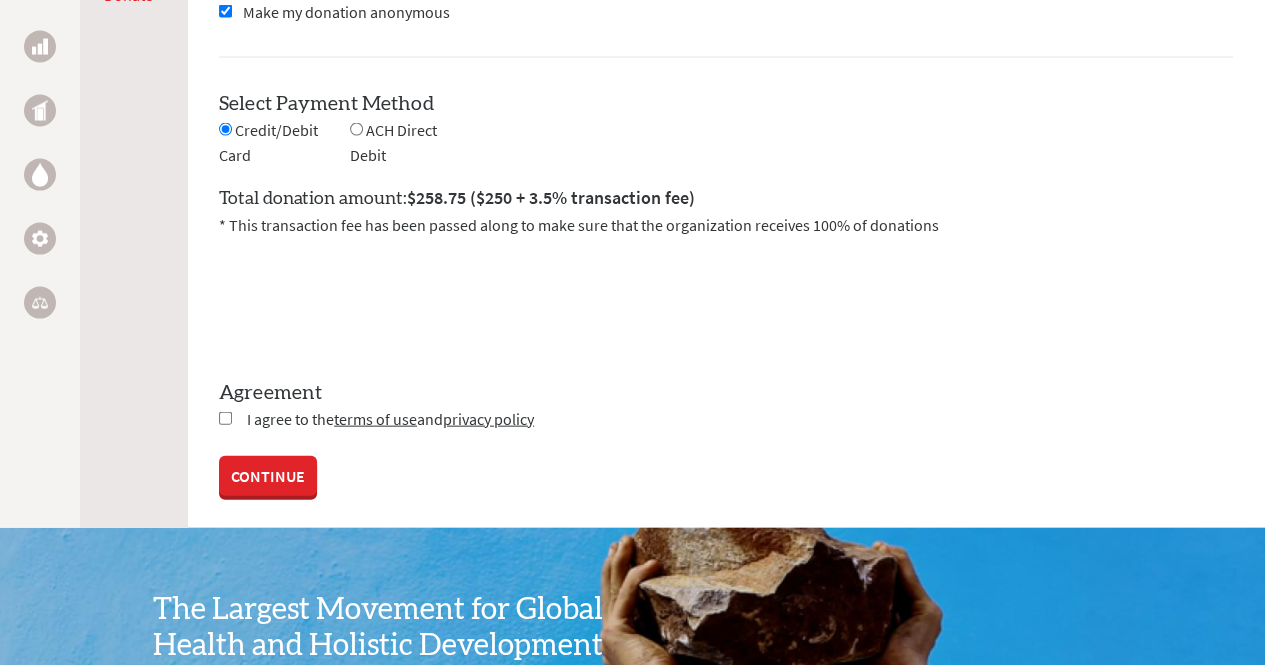 scroll, scrollTop: 2000, scrollLeft: 0, axis: vertical 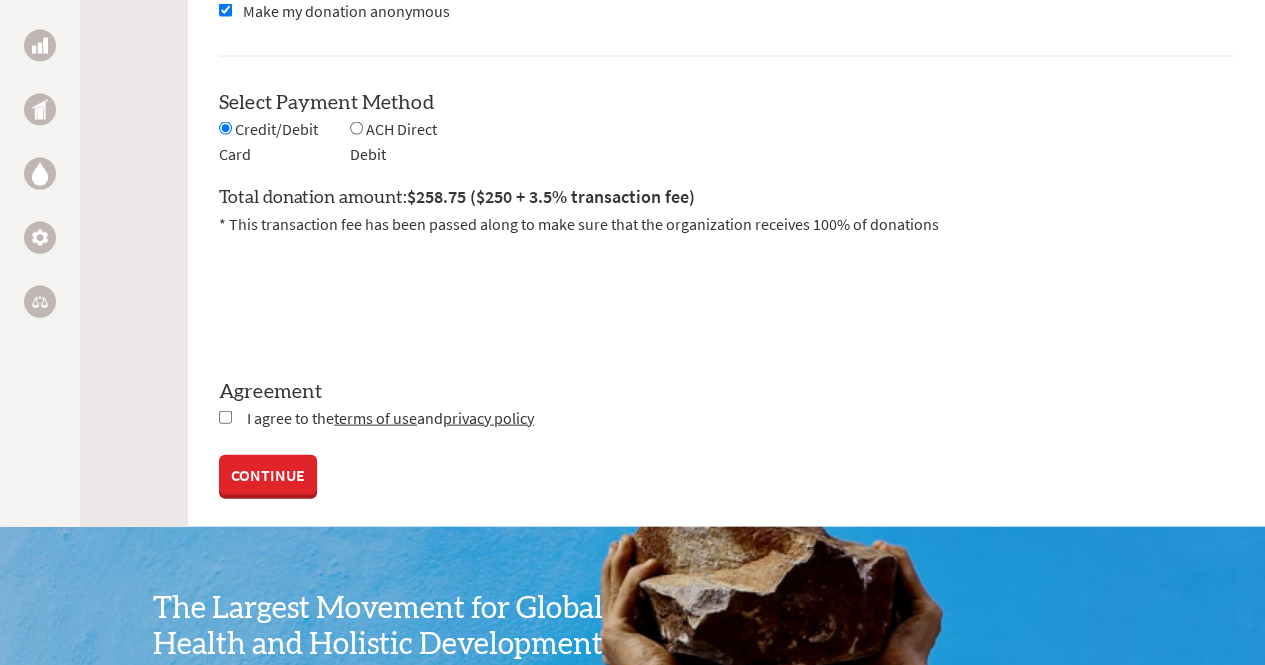 click at bounding box center (225, 417) 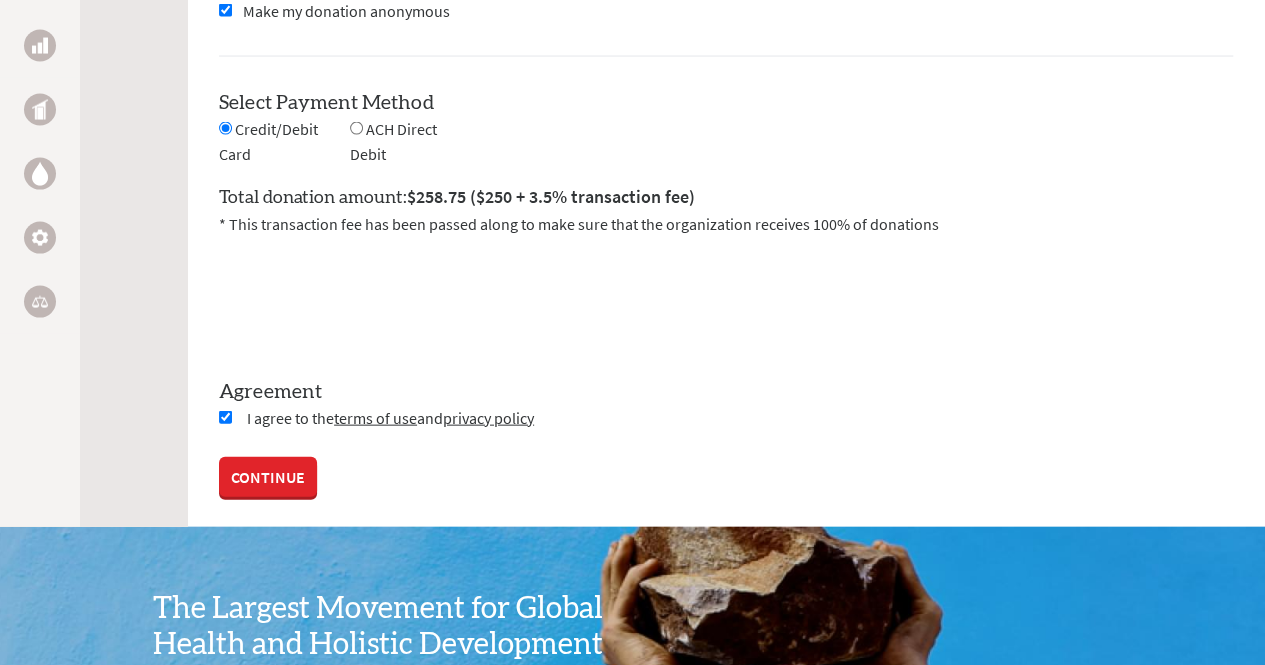 click on "CONTINUE" at bounding box center [268, 477] 